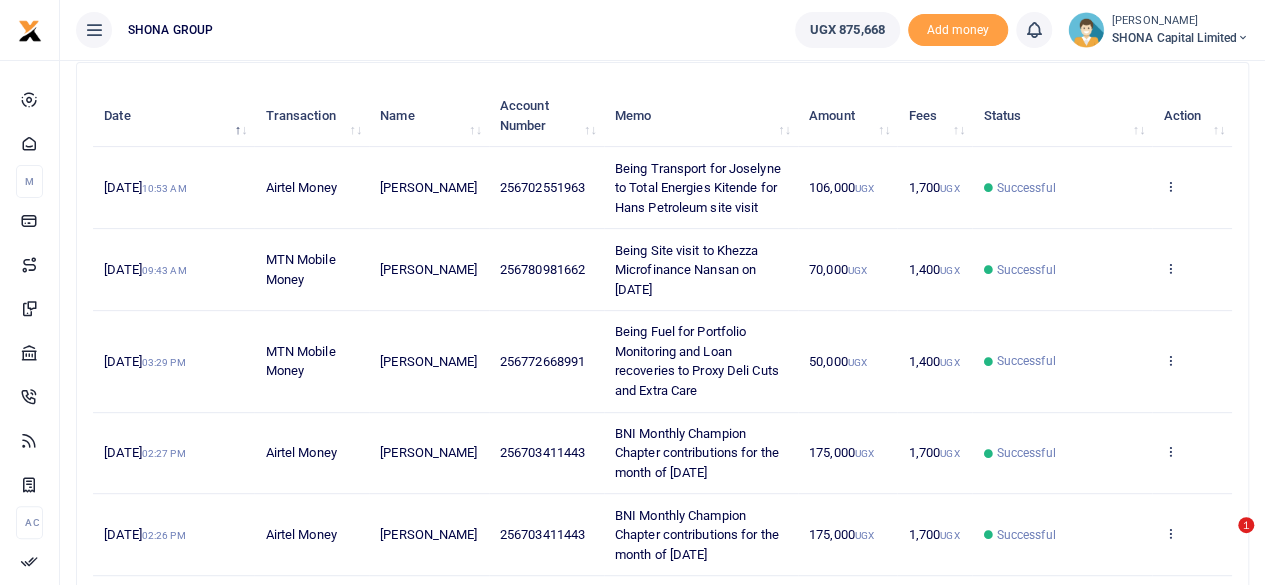 scroll, scrollTop: 298, scrollLeft: 0, axis: vertical 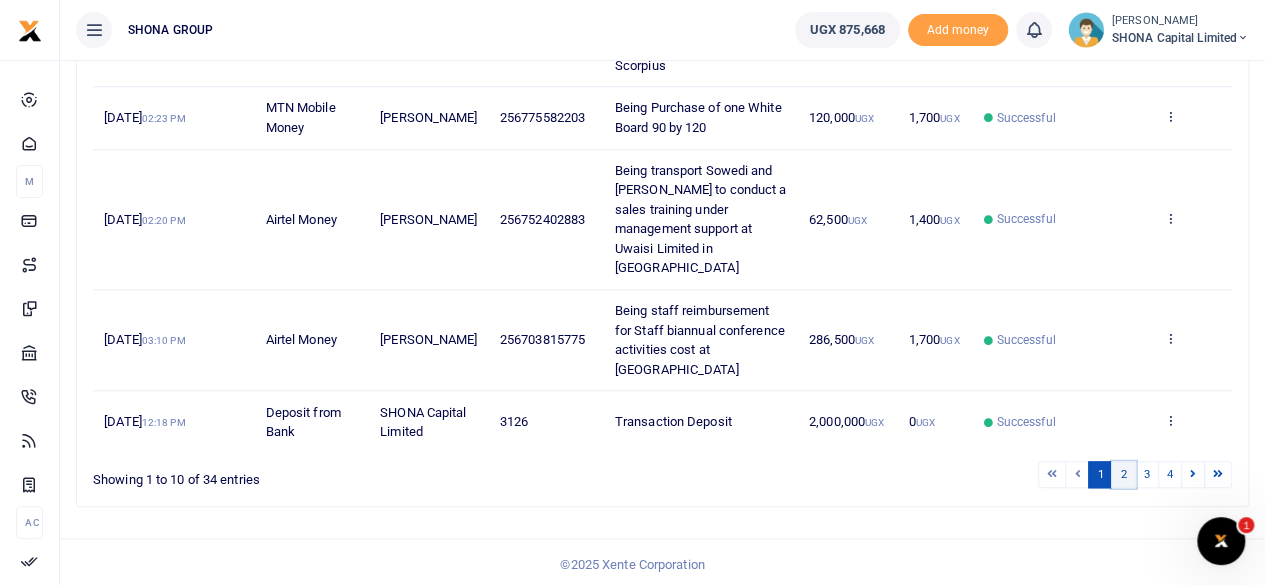 click on "2" at bounding box center (1123, 474) 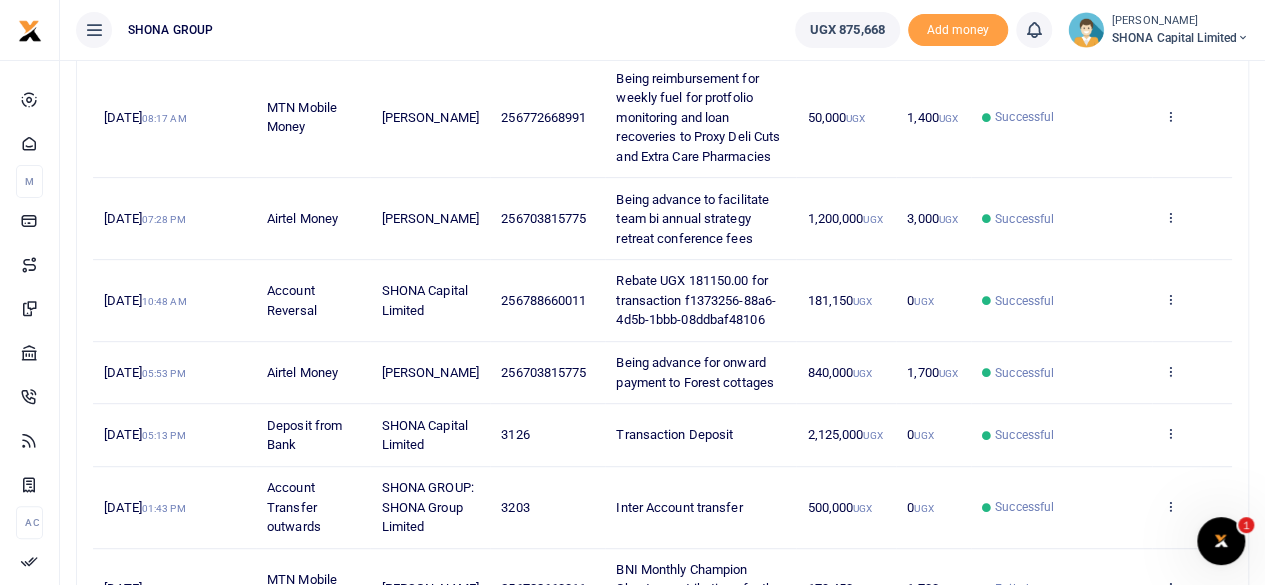 scroll, scrollTop: 216, scrollLeft: 0, axis: vertical 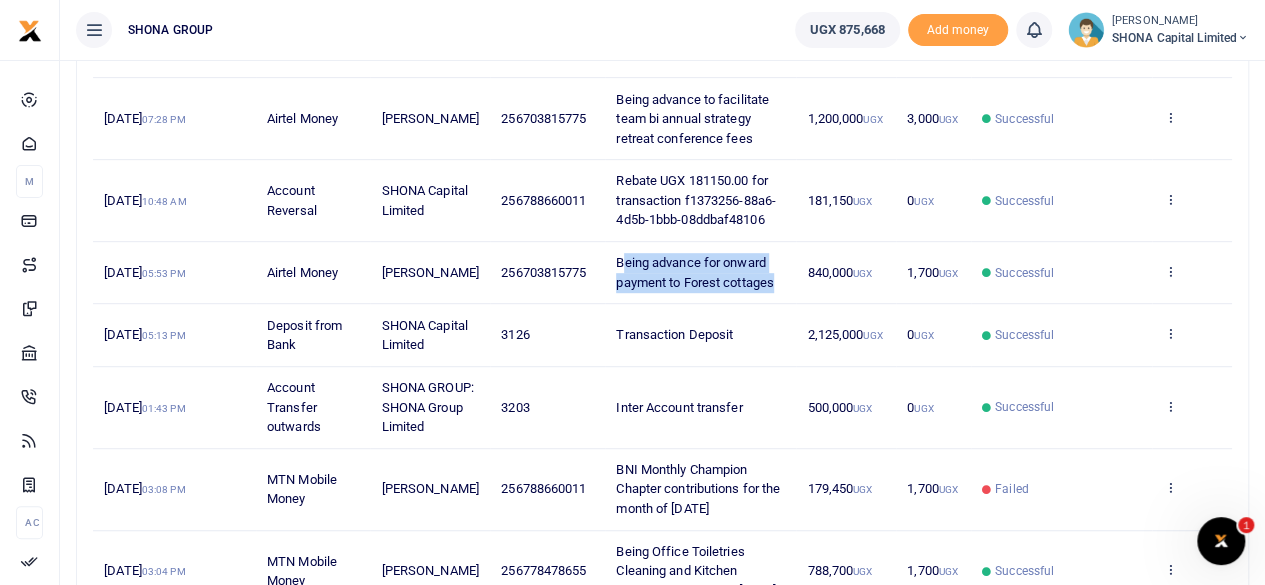 drag, startPoint x: 605, startPoint y: 260, endPoint x: 629, endPoint y: 259, distance: 24.020824 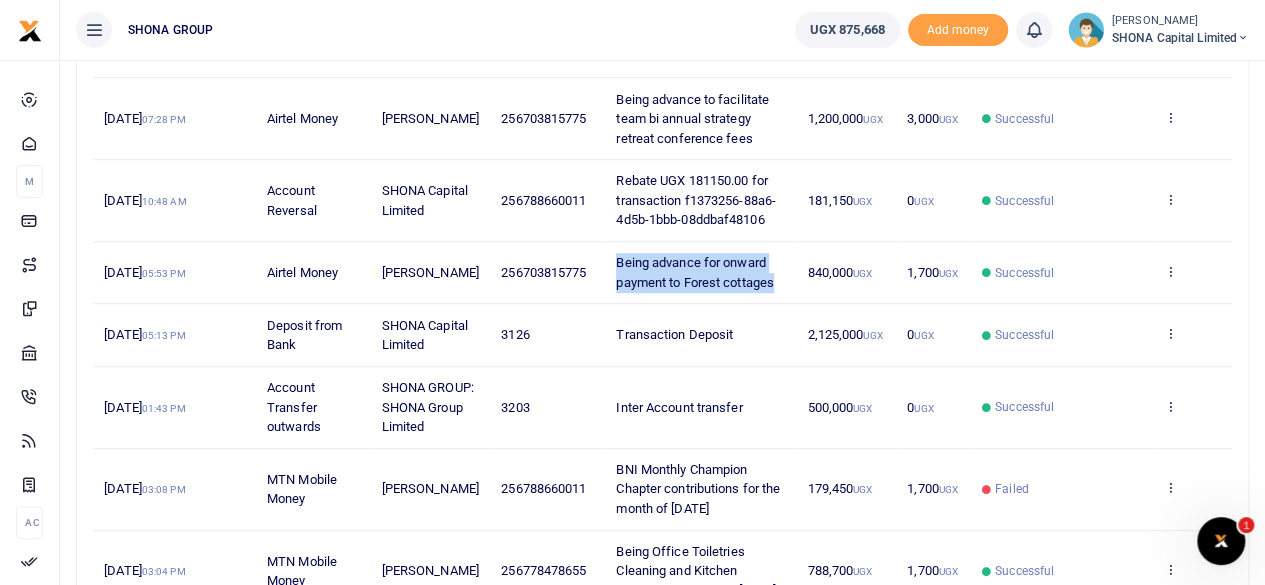 drag, startPoint x: 597, startPoint y: 256, endPoint x: 760, endPoint y: 297, distance: 168.07736 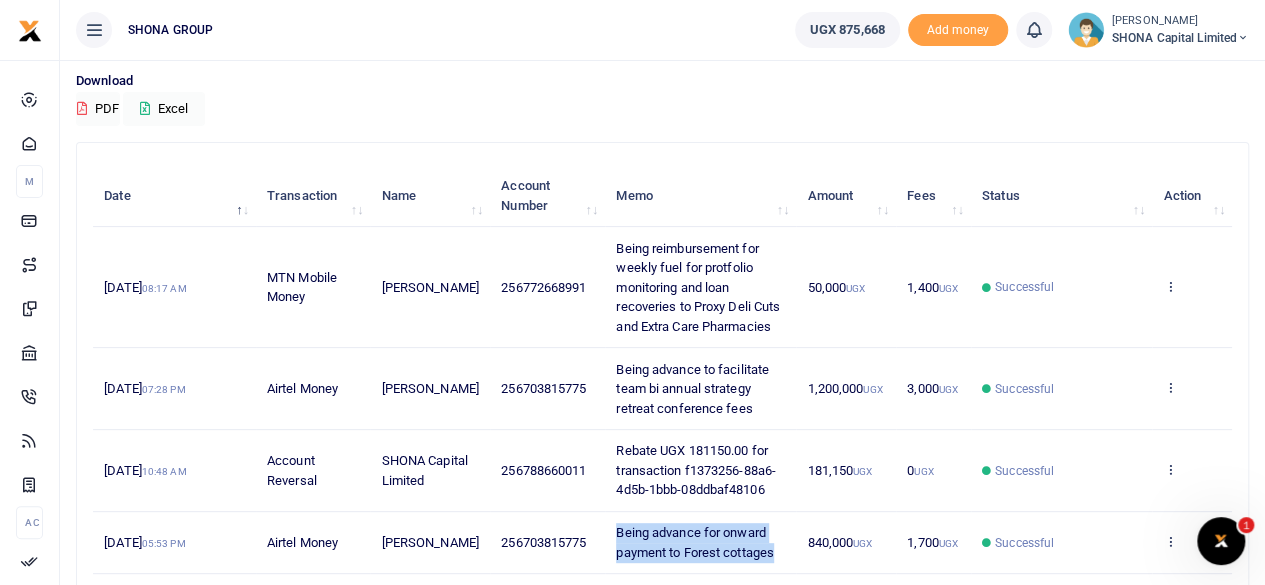 scroll, scrollTop: 116, scrollLeft: 0, axis: vertical 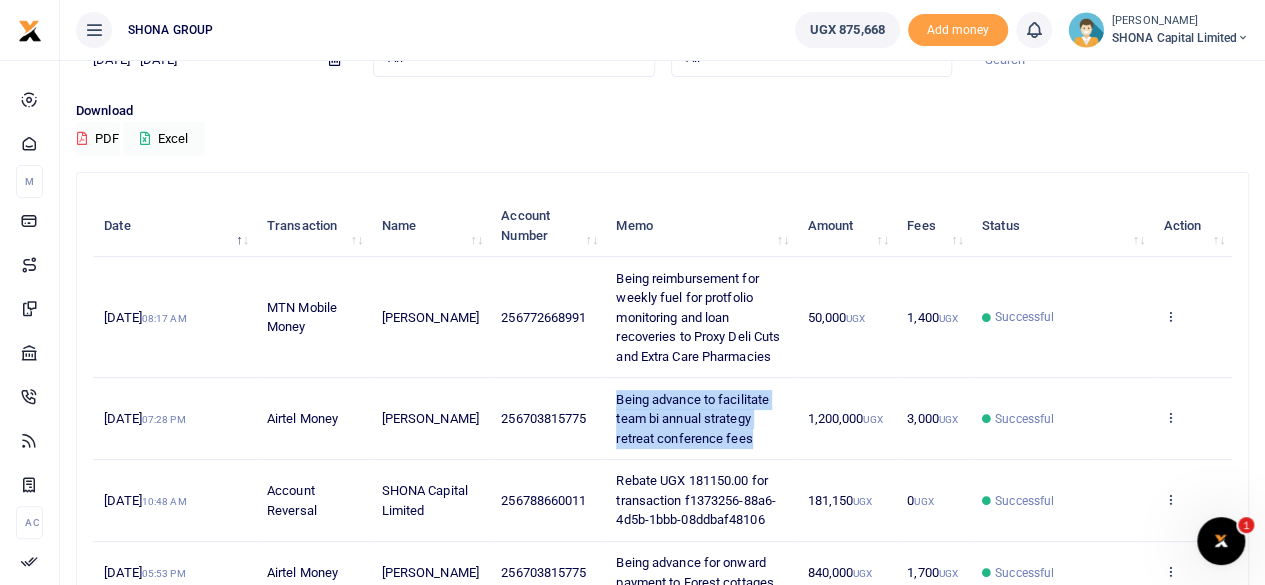drag, startPoint x: 596, startPoint y: 394, endPoint x: 755, endPoint y: 448, distance: 167.91962 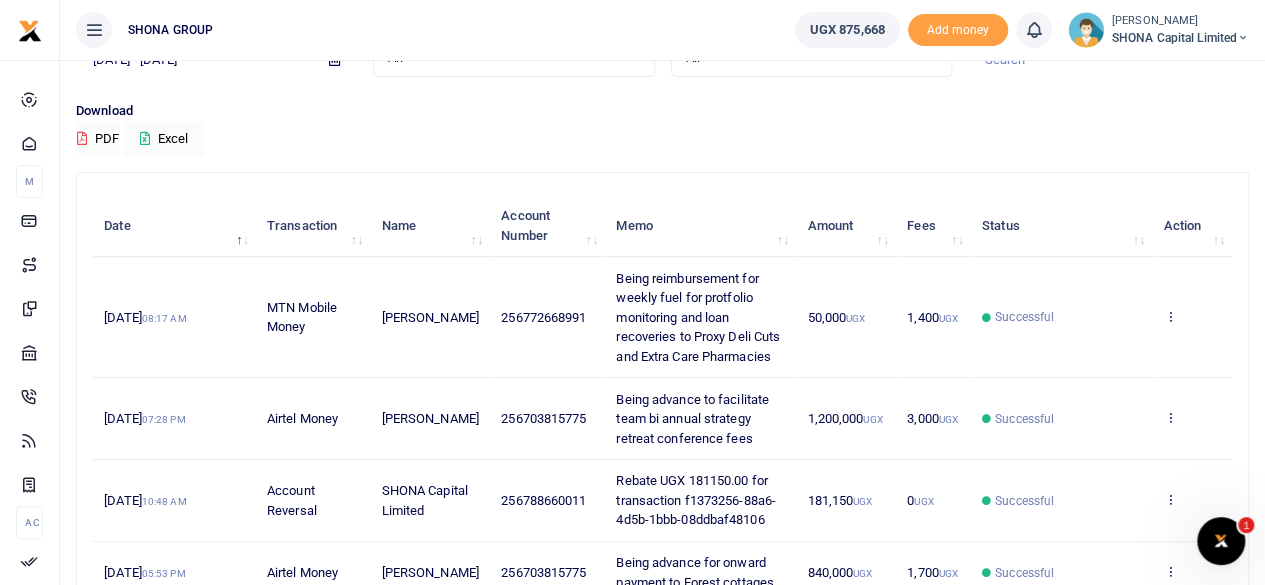 click on "Being reimbursement for weekly fuel for protfolio monitoring and loan recoveries to Proxy Deli Cuts and Extra Care Pharmacies" at bounding box center (698, 317) 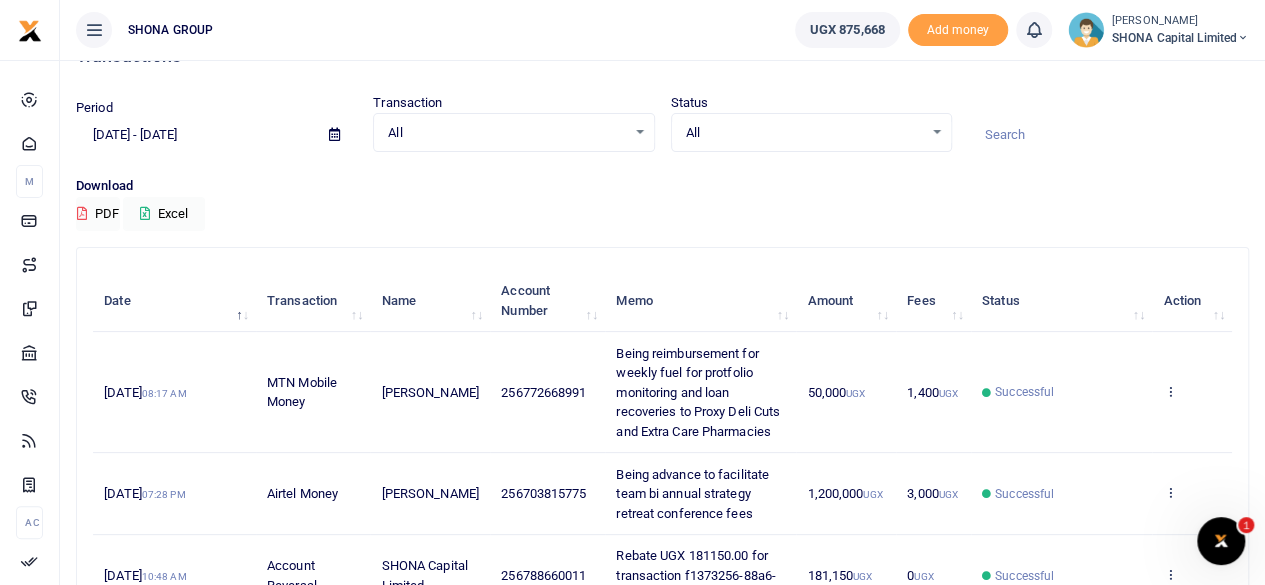 scroll, scrollTop: 16, scrollLeft: 0, axis: vertical 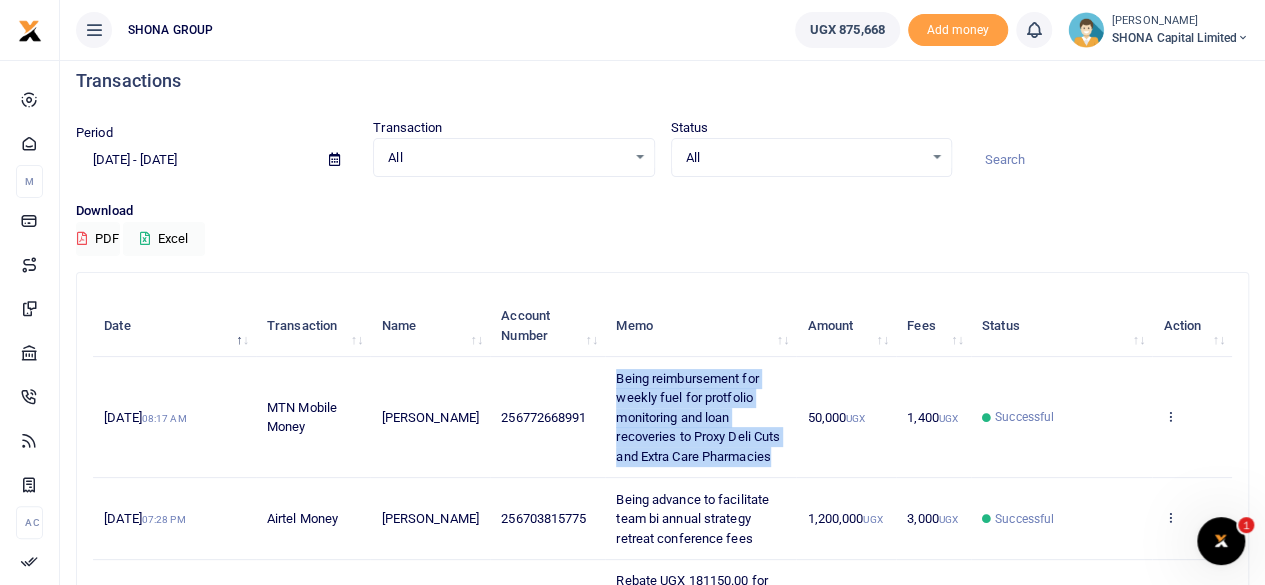 drag, startPoint x: 598, startPoint y: 371, endPoint x: 765, endPoint y: 475, distance: 196.73587 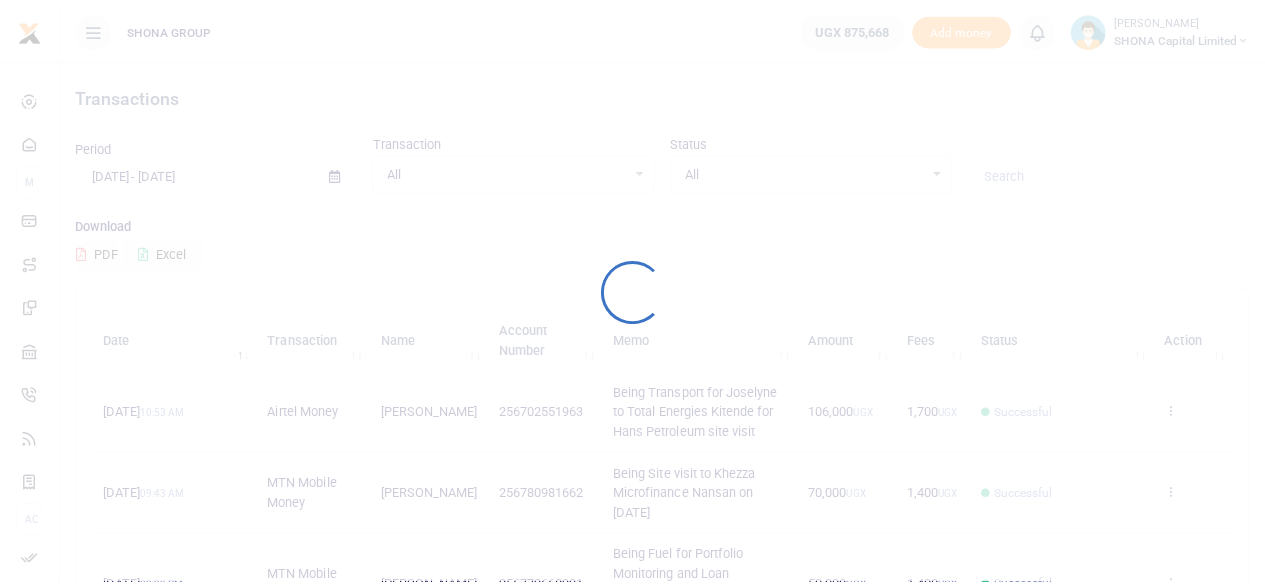 scroll, scrollTop: 0, scrollLeft: 0, axis: both 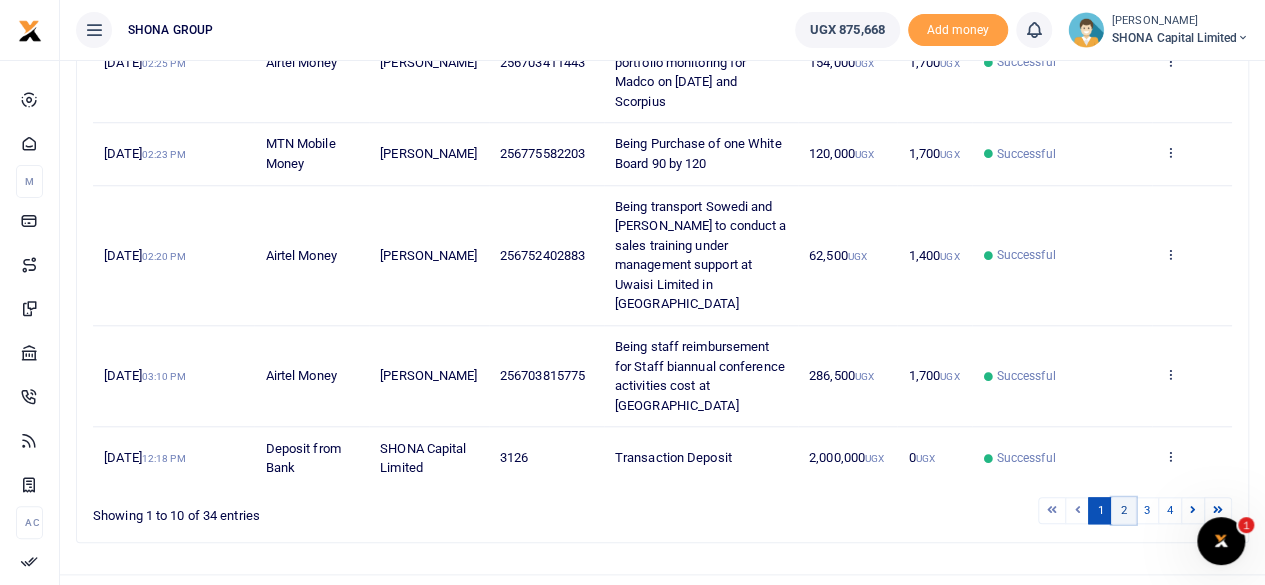 click on "2" at bounding box center (1123, 510) 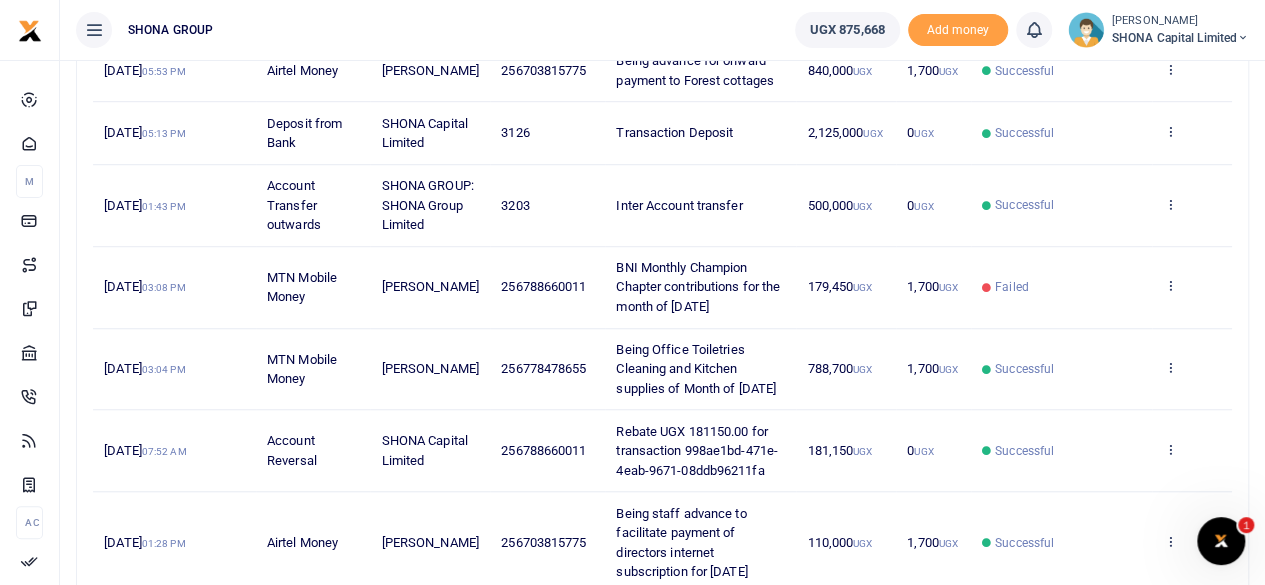 scroll, scrollTop: 816, scrollLeft: 0, axis: vertical 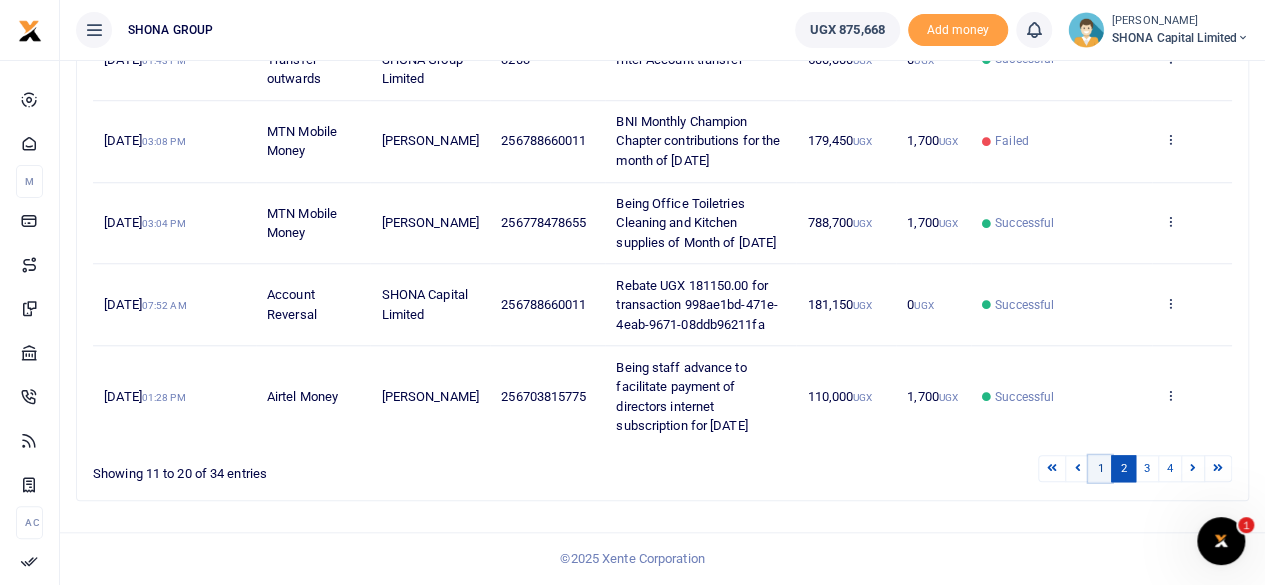 click on "1" at bounding box center [1100, 468] 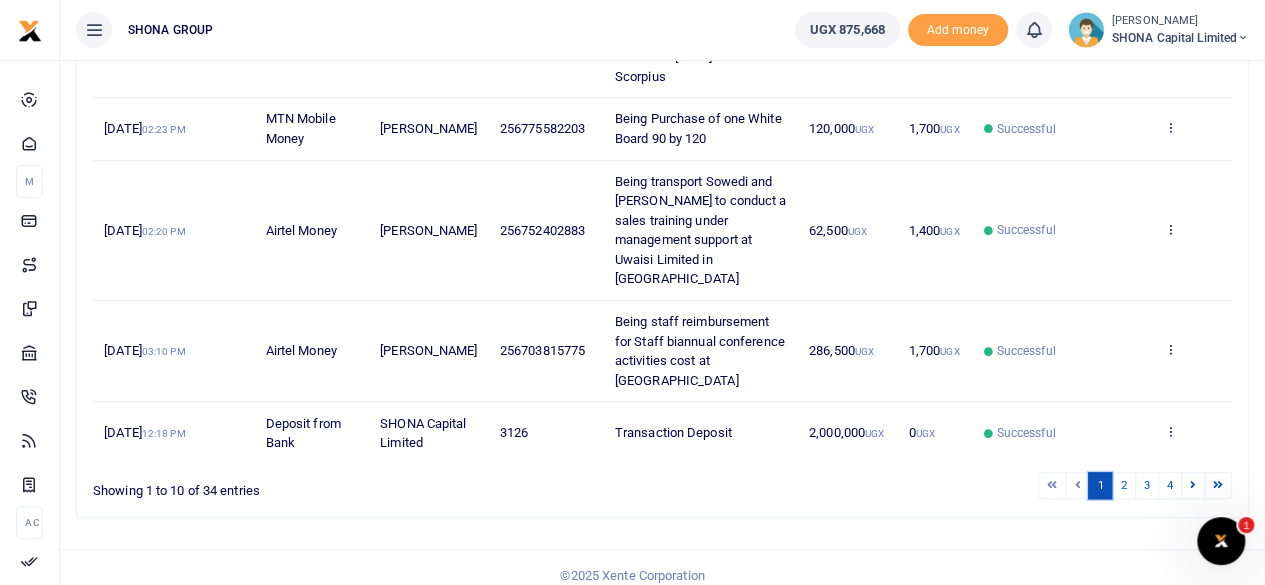 scroll, scrollTop: 836, scrollLeft: 0, axis: vertical 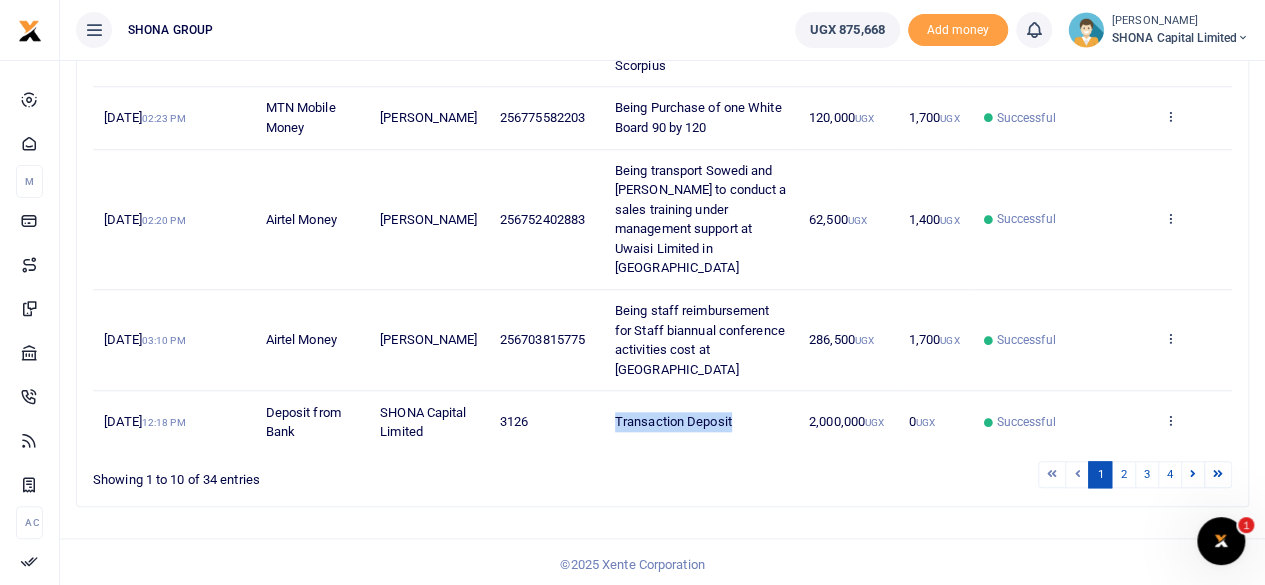 drag, startPoint x: 598, startPoint y: 405, endPoint x: 736, endPoint y: 428, distance: 139.90353 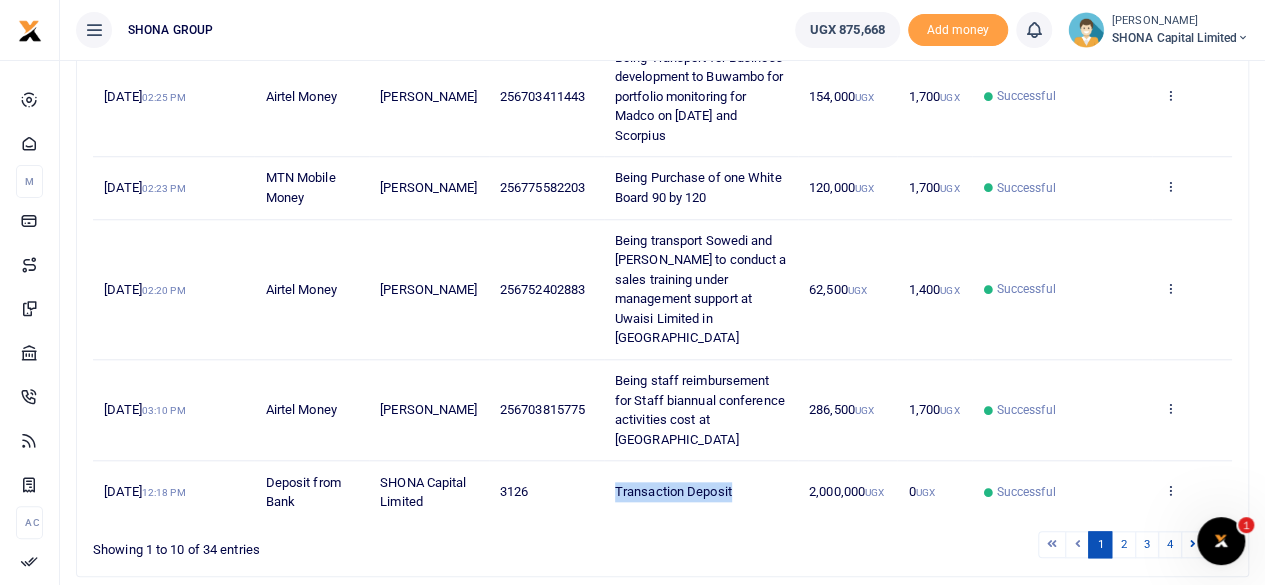 scroll, scrollTop: 736, scrollLeft: 0, axis: vertical 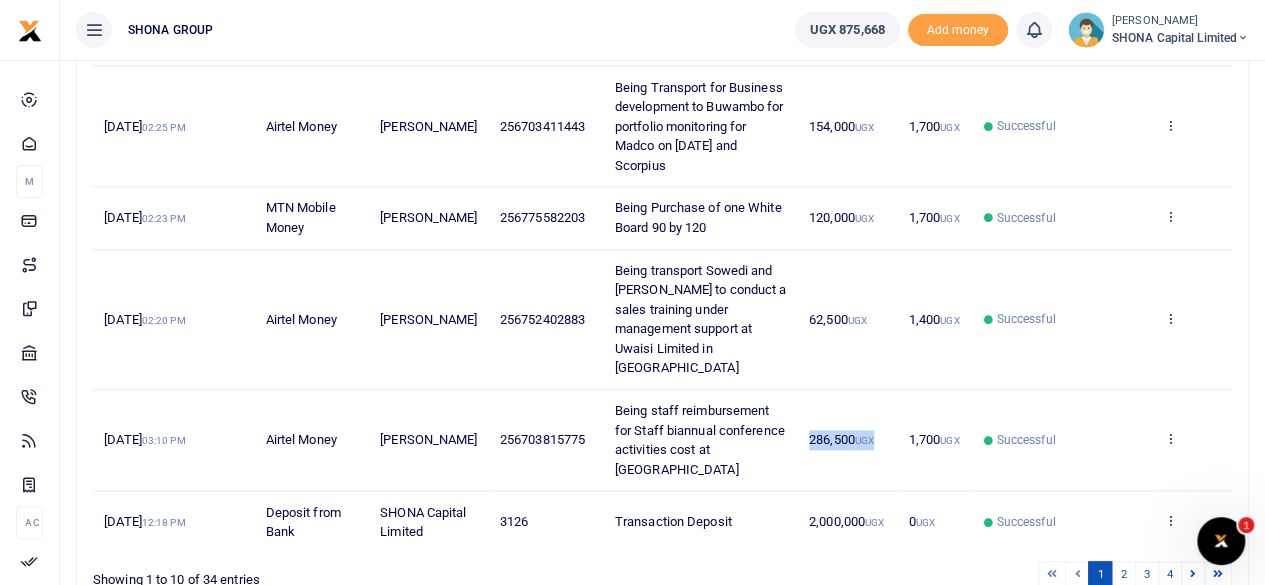 drag, startPoint x: 796, startPoint y: 415, endPoint x: 868, endPoint y: 424, distance: 72.56032 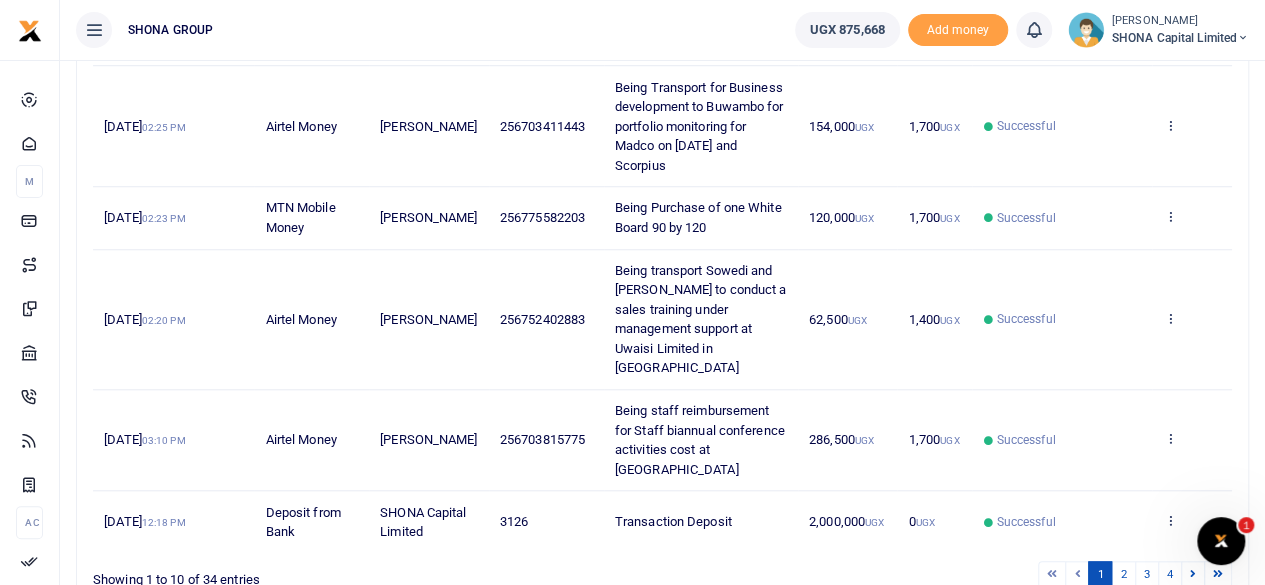 click on "Being transport Sowedi and [PERSON_NAME] to conduct a sales training under management support at Uwaisi Limited in [GEOGRAPHIC_DATA]" at bounding box center [701, 319] 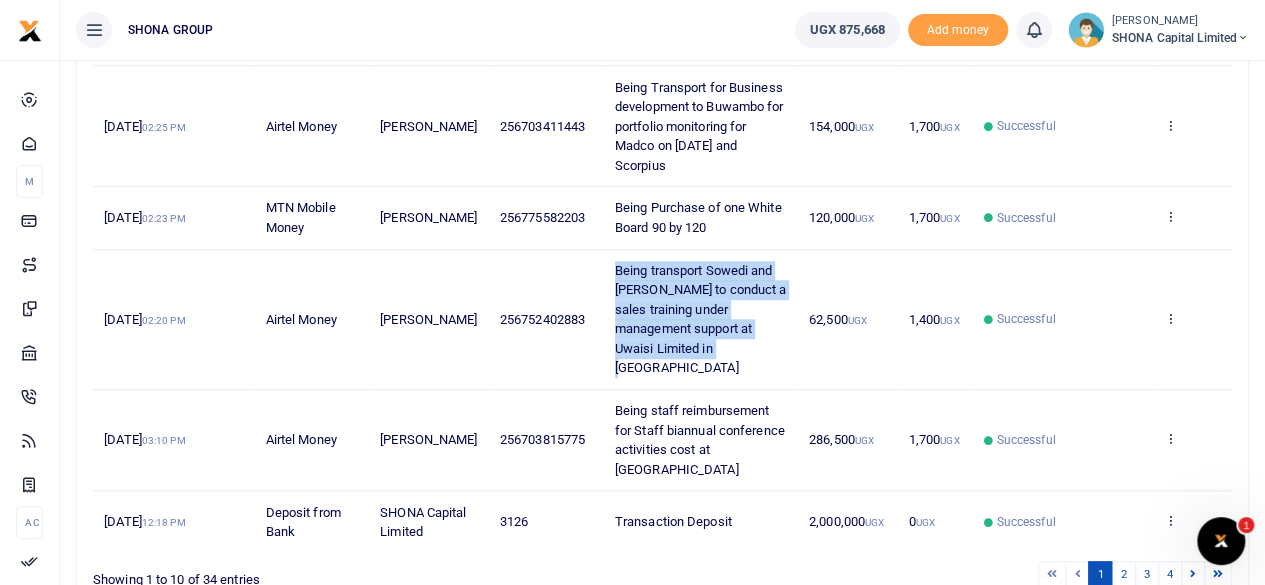 drag, startPoint x: 598, startPoint y: 265, endPoint x: 722, endPoint y: 341, distance: 145.43727 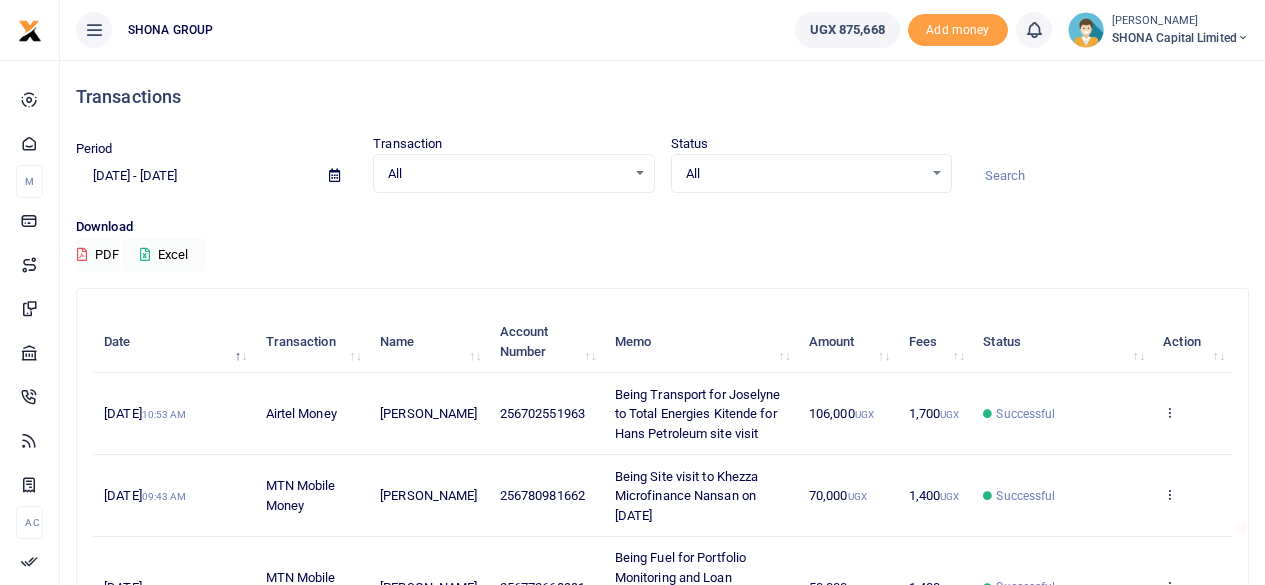 scroll, scrollTop: 0, scrollLeft: 0, axis: both 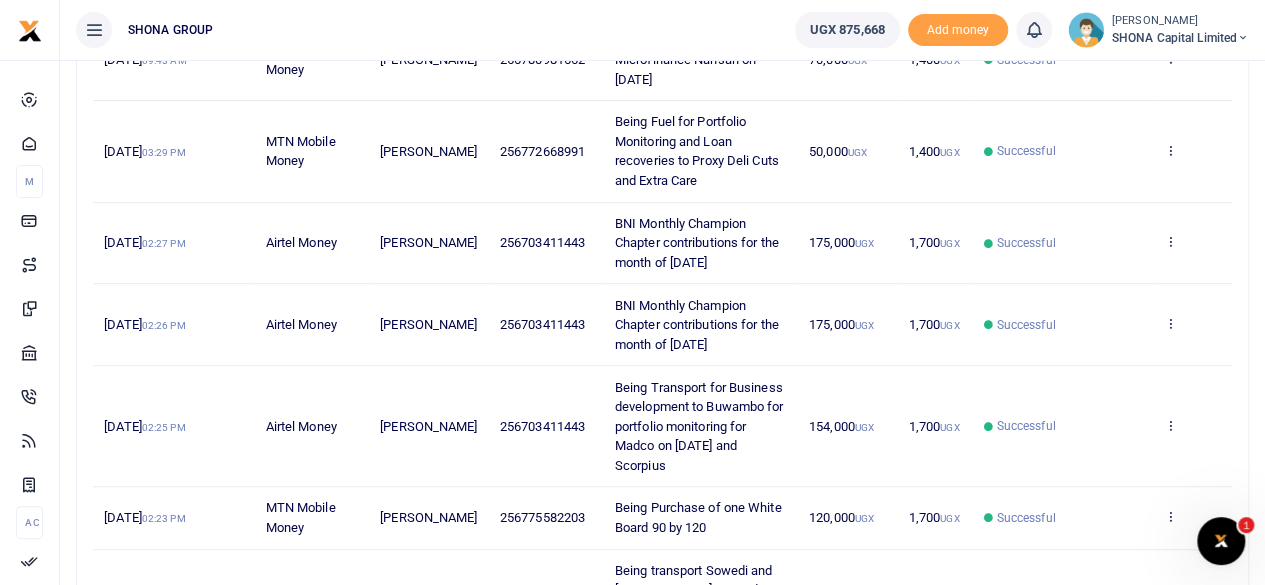 drag, startPoint x: 718, startPoint y: 337, endPoint x: 616, endPoint y: 309, distance: 105.773346 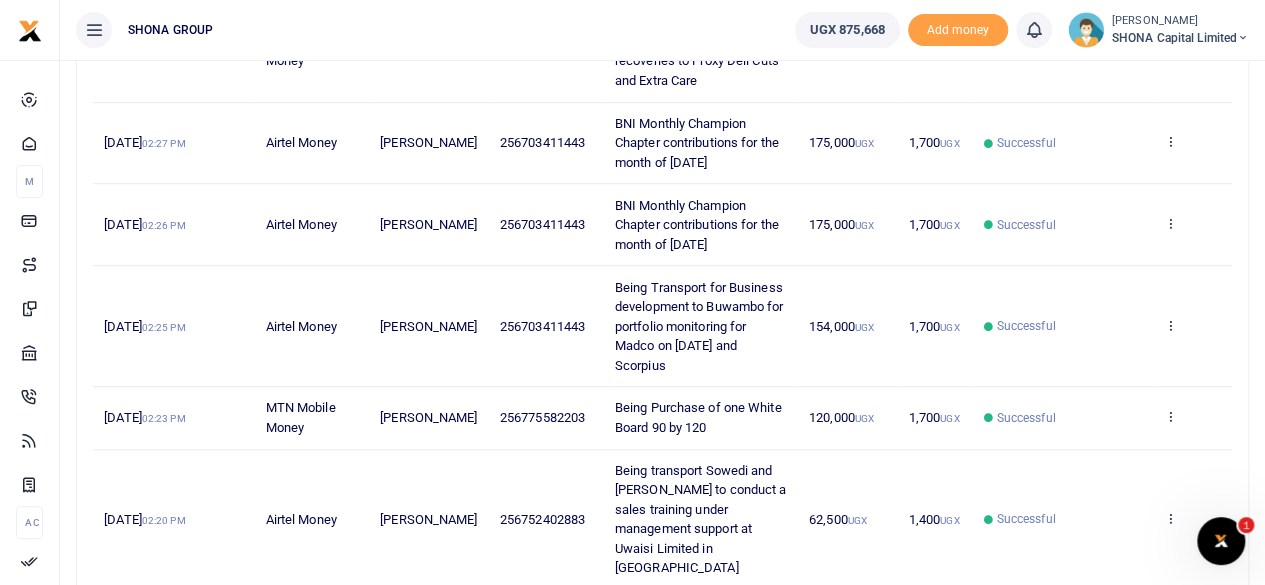 scroll, scrollTop: 636, scrollLeft: 0, axis: vertical 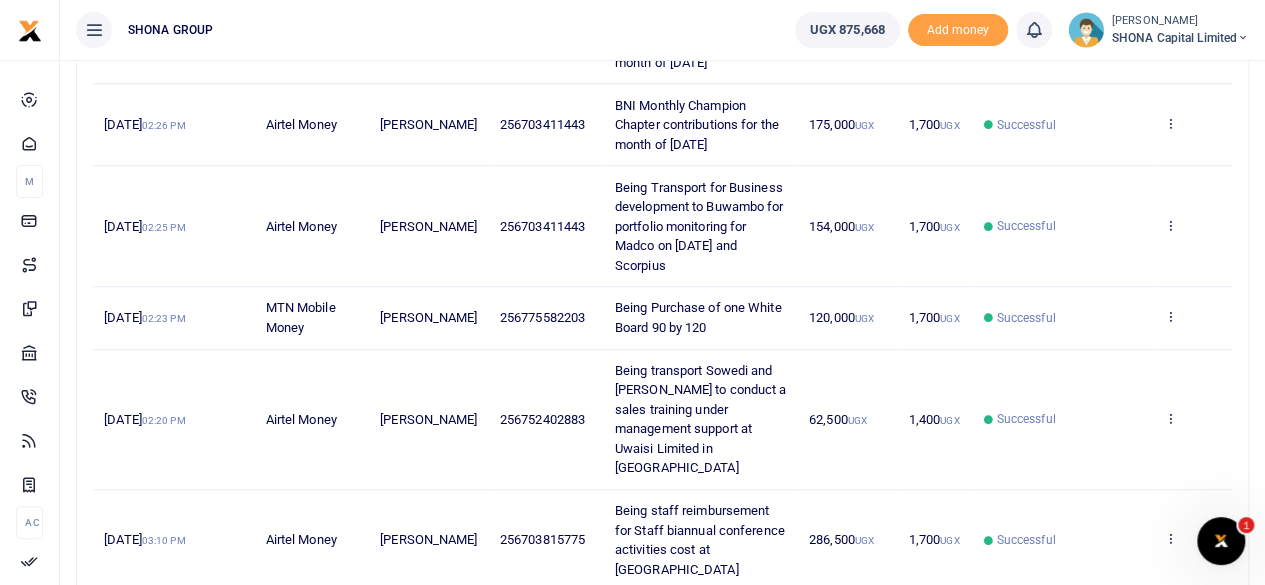 click on "Being Purchase of one White Board 90 by 120" at bounding box center (698, 317) 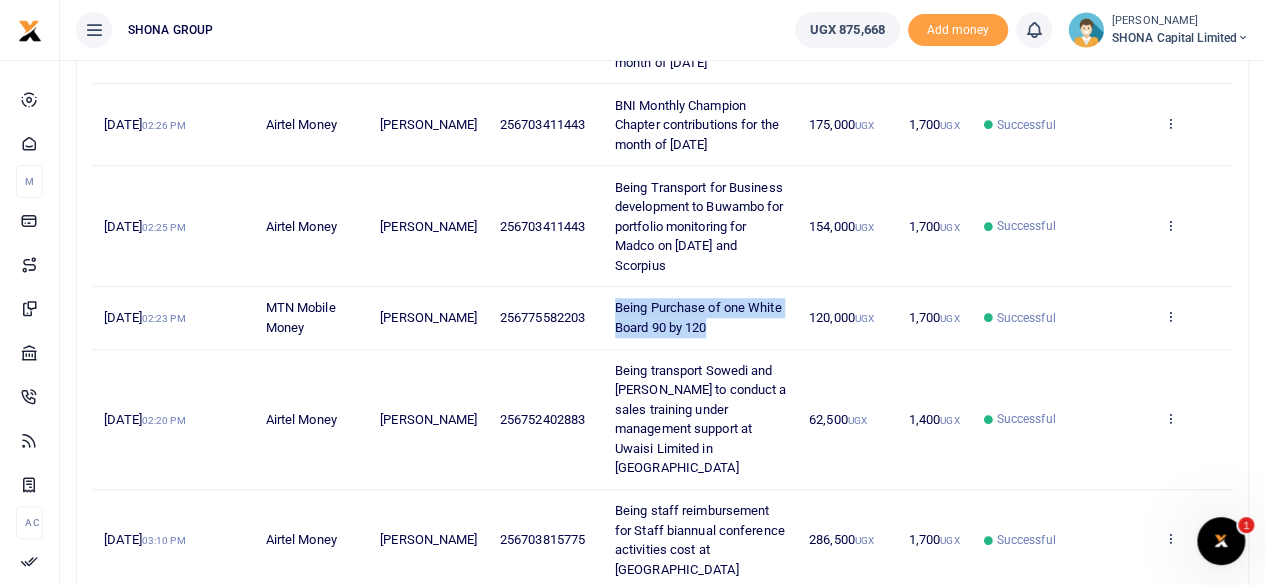 drag, startPoint x: 705, startPoint y: 321, endPoint x: 590, endPoint y: 295, distance: 117.902504 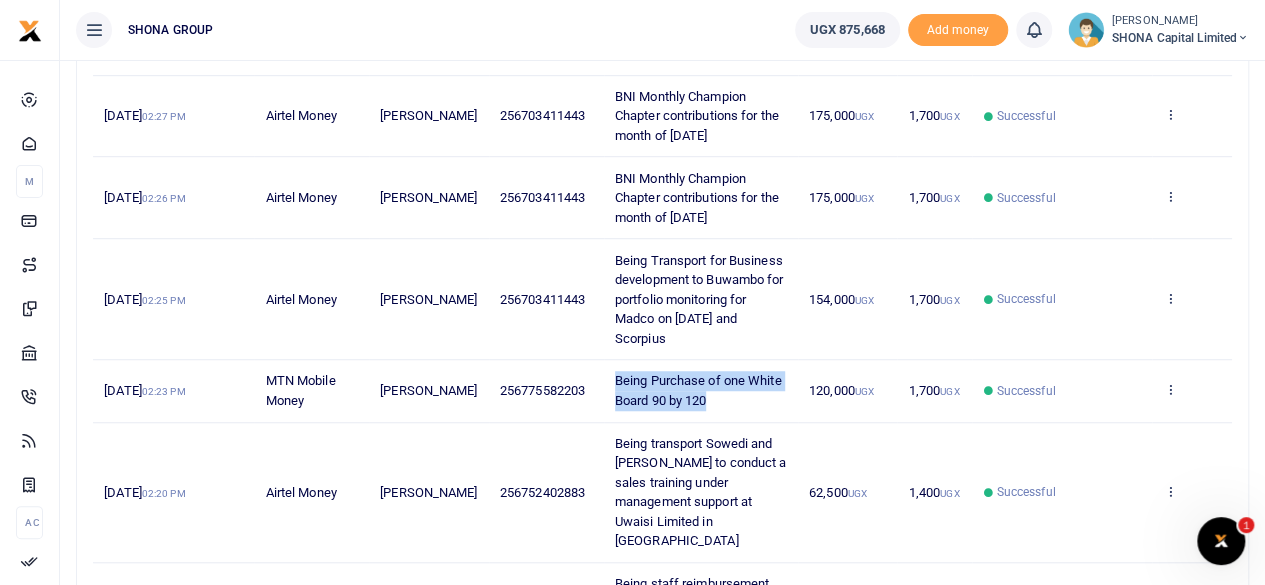 scroll, scrollTop: 536, scrollLeft: 0, axis: vertical 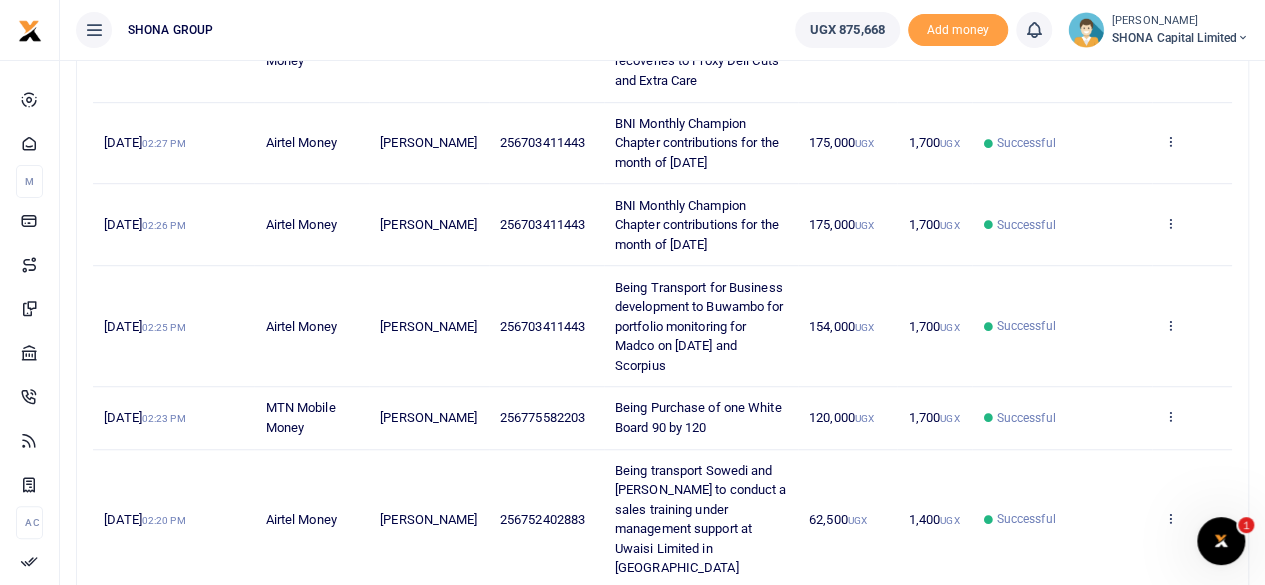 click on "Being Transport for Business development to Buwambo for portfolio monitoring for Madco on [DATE] and Scorpius" at bounding box center [699, 326] 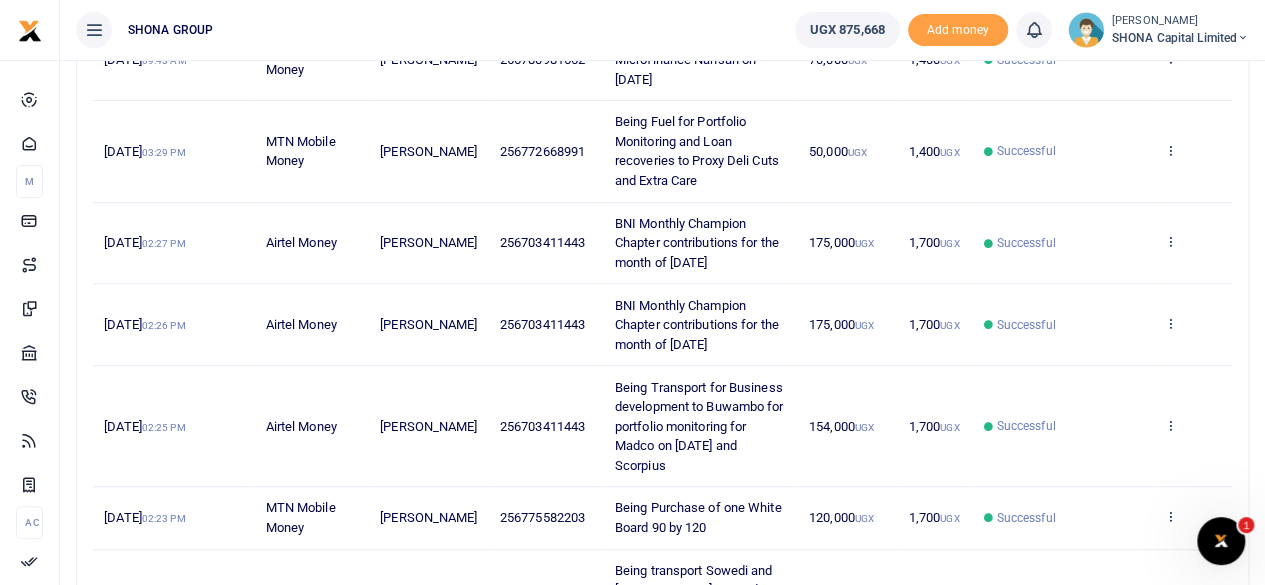 scroll, scrollTop: 336, scrollLeft: 0, axis: vertical 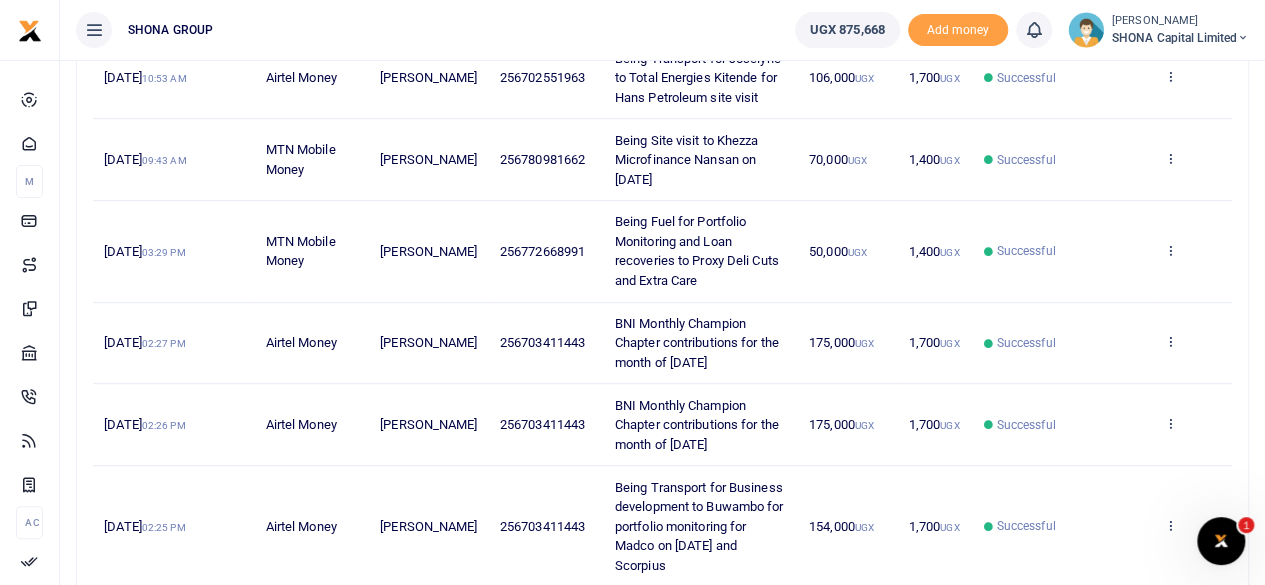 click on "Being Fuel for Portfolio Monitoring and Loan recoveries to Proxy Deli Cuts and Extra Care" at bounding box center (697, 251) 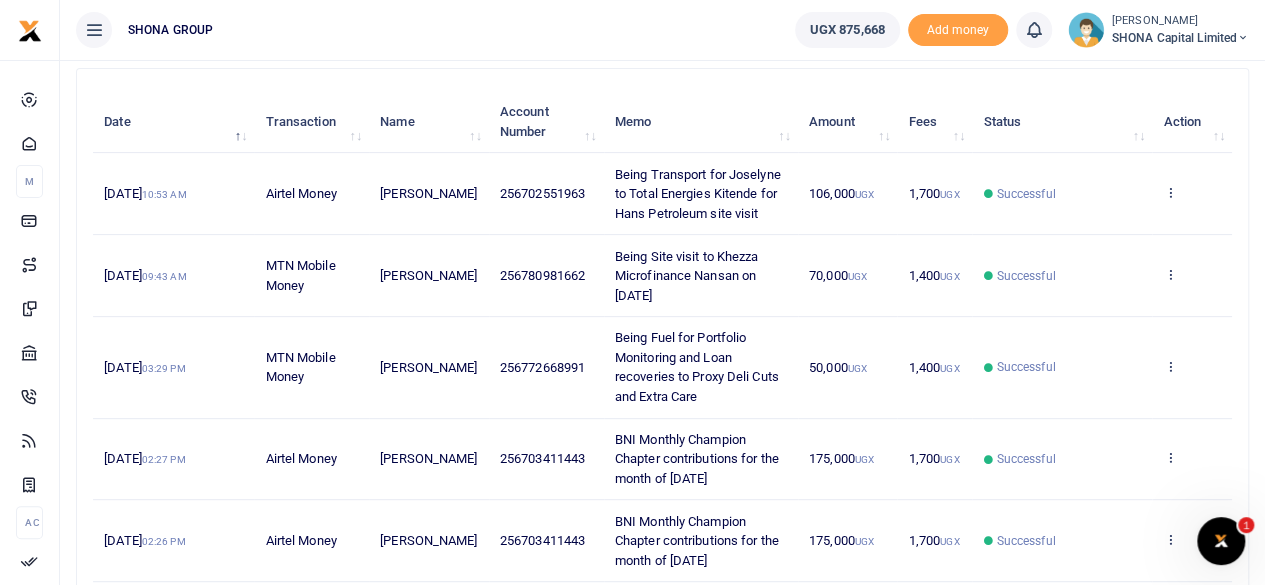 scroll, scrollTop: 236, scrollLeft: 0, axis: vertical 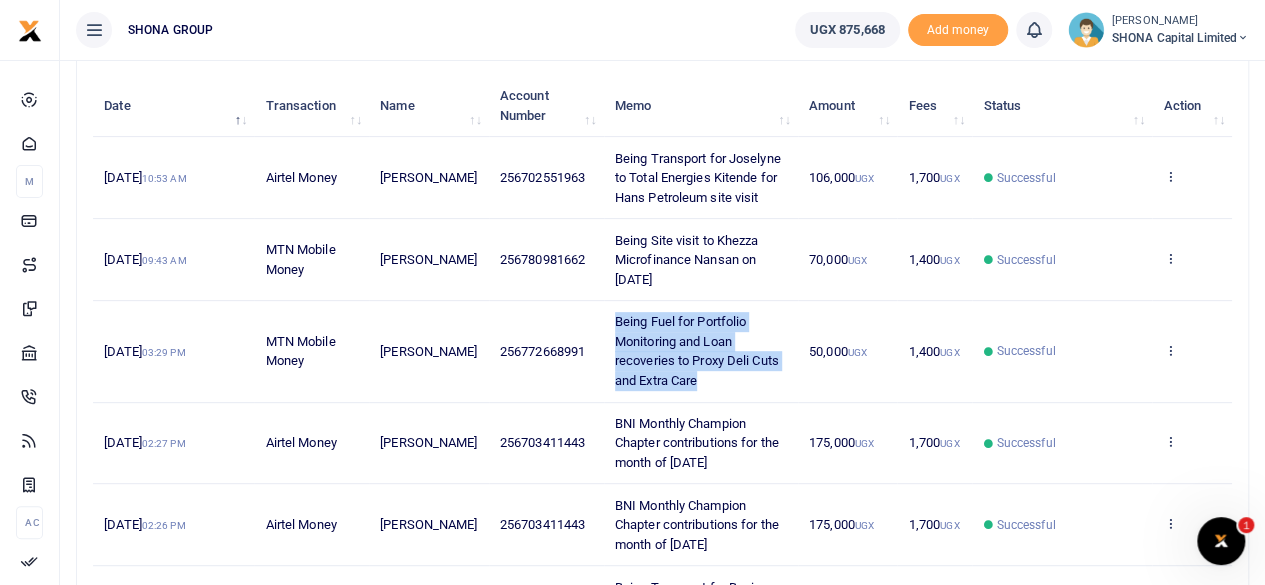 drag, startPoint x: 690, startPoint y: 375, endPoint x: 582, endPoint y: 311, distance: 125.53884 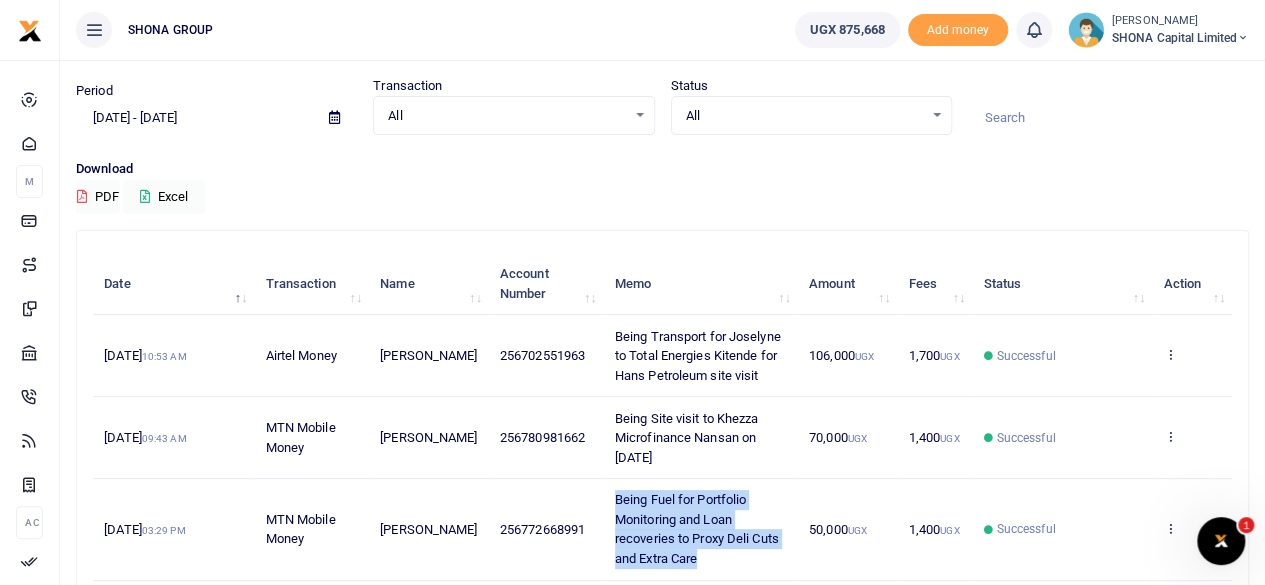 scroll, scrollTop: 36, scrollLeft: 0, axis: vertical 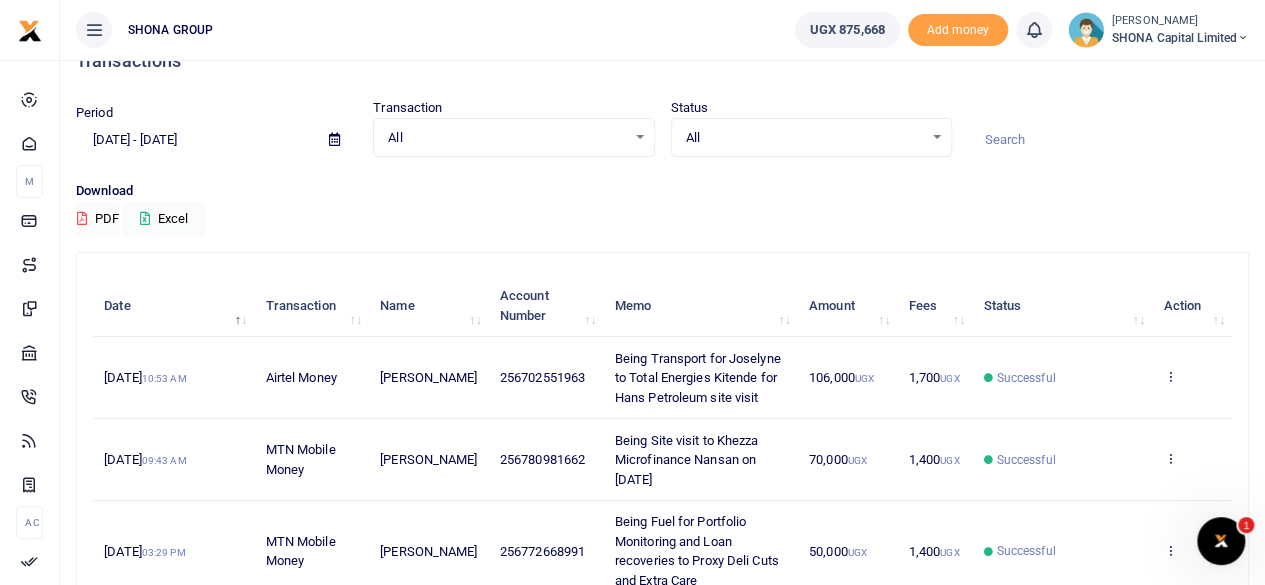 click on "Download
PDF
Excel" at bounding box center (662, 208) 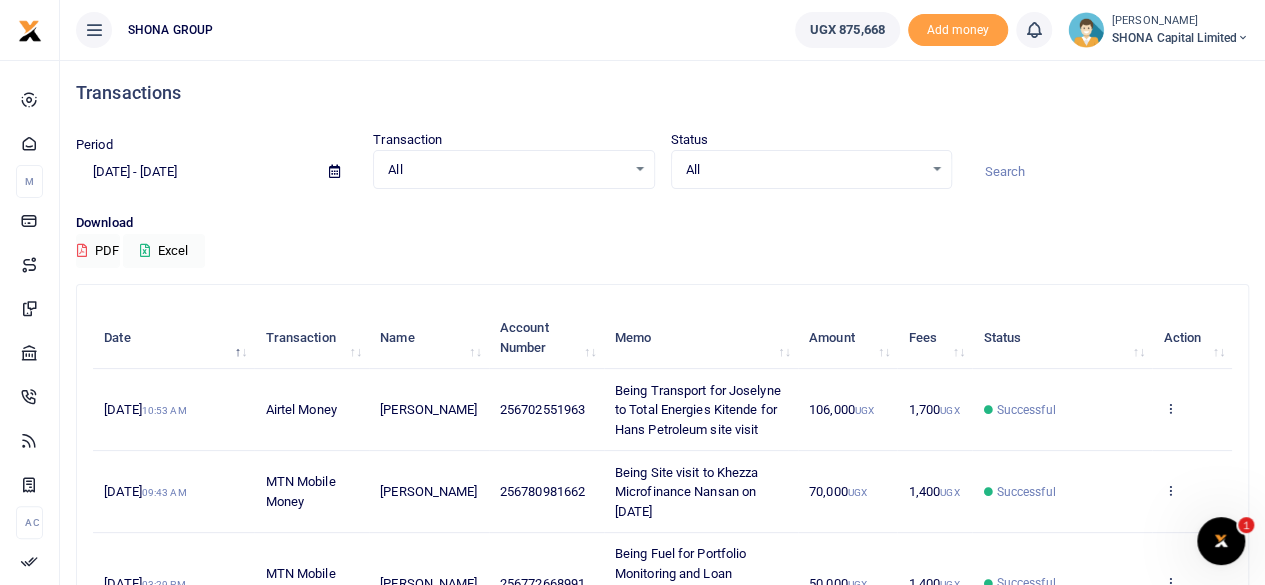 scroll, scrollTop: 0, scrollLeft: 0, axis: both 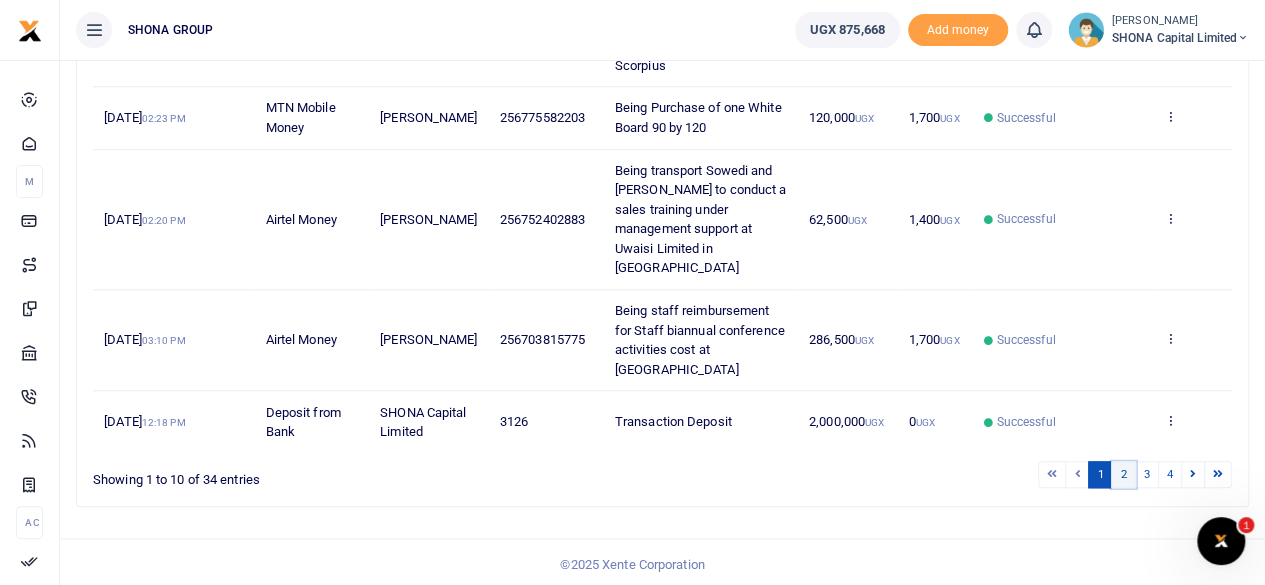 click on "2" at bounding box center [1123, 474] 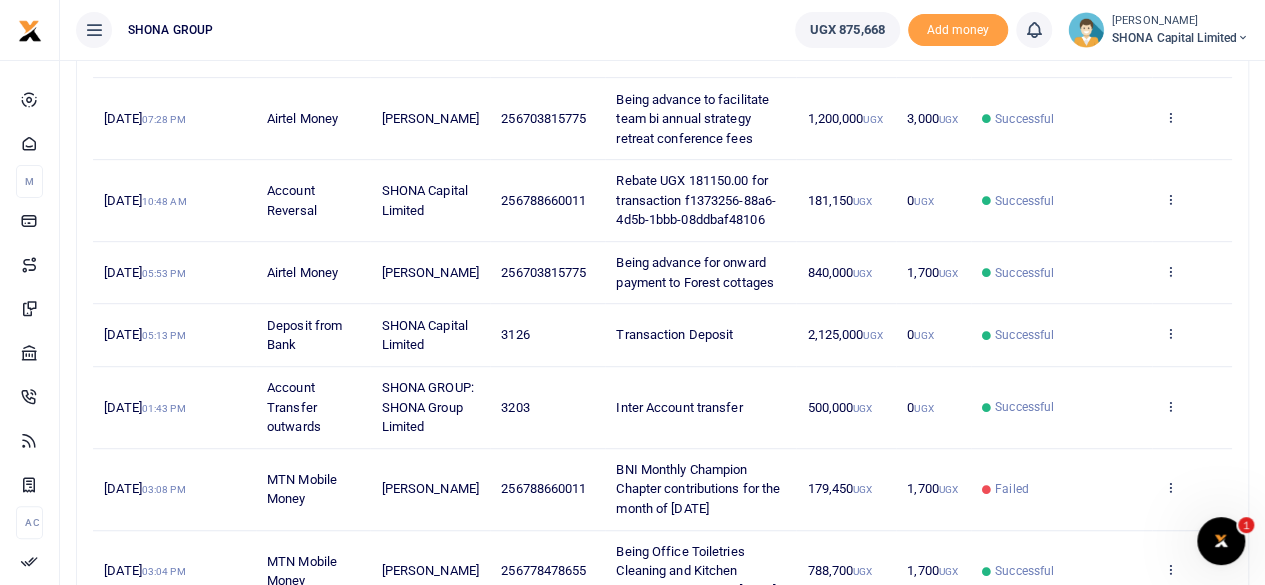 scroll, scrollTop: 316, scrollLeft: 0, axis: vertical 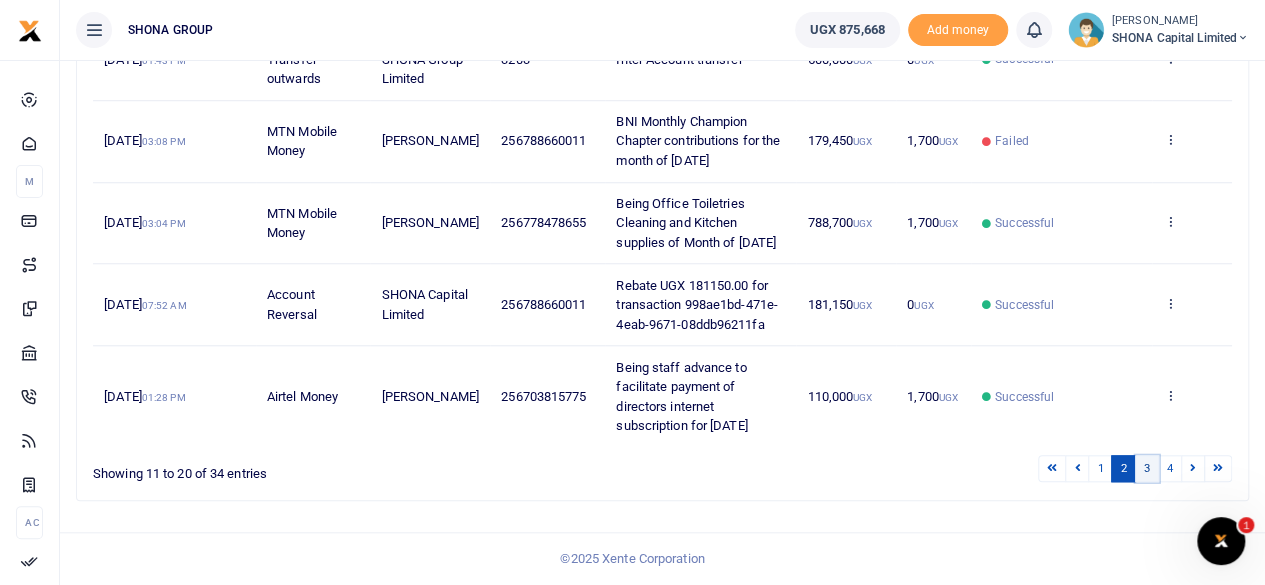 click on "3" at bounding box center [1147, 468] 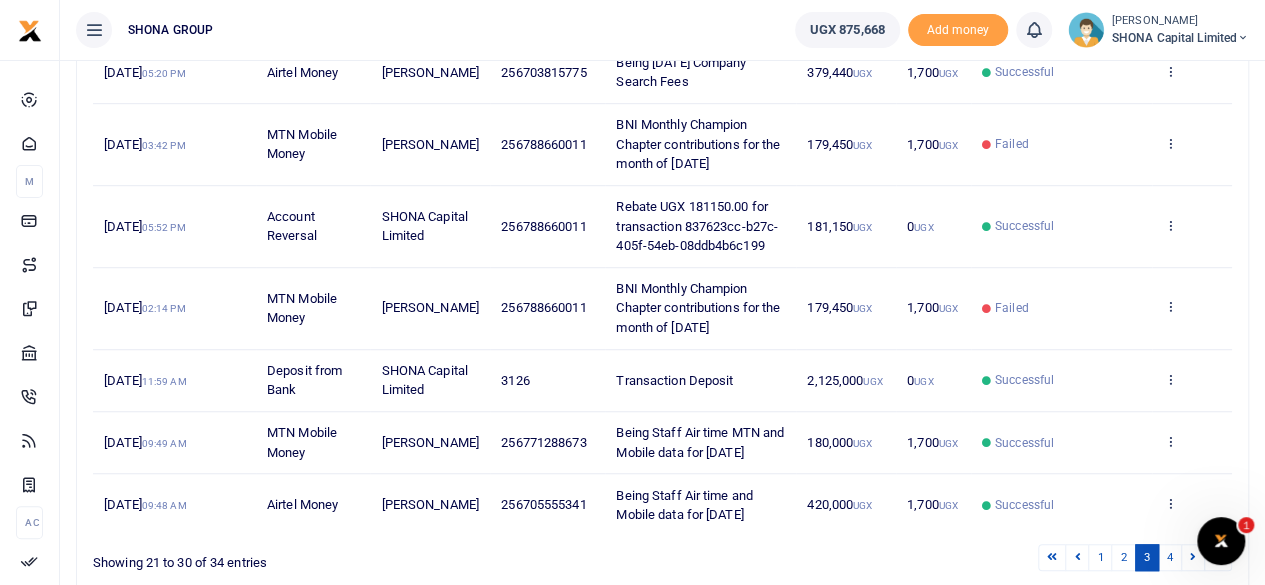 scroll, scrollTop: 560, scrollLeft: 0, axis: vertical 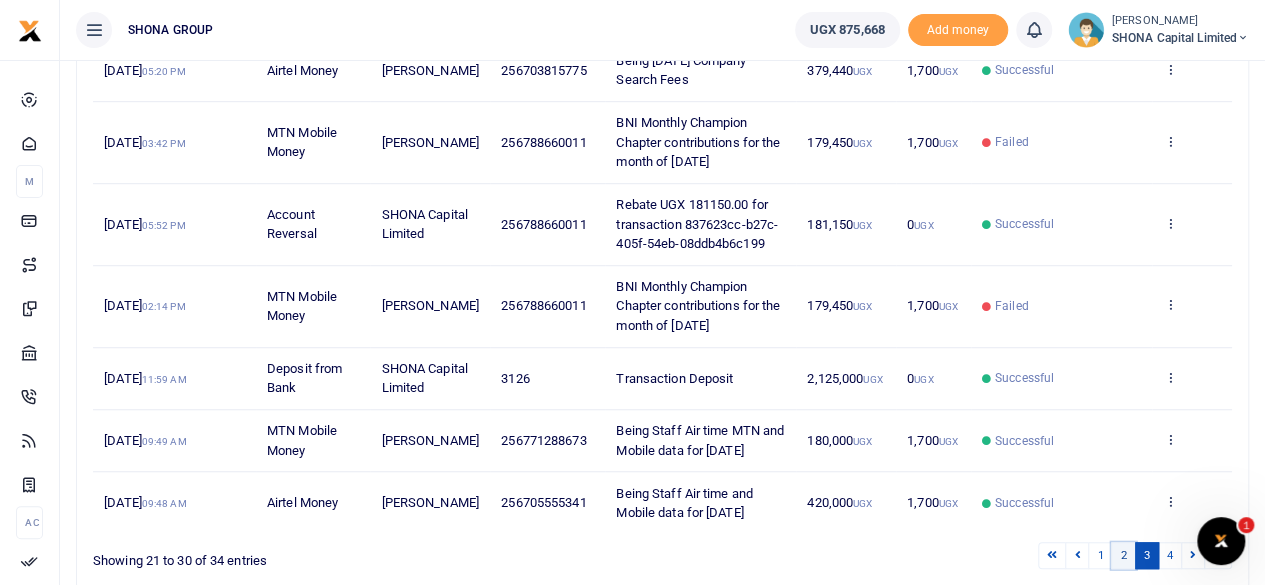 click on "2" at bounding box center [1123, 555] 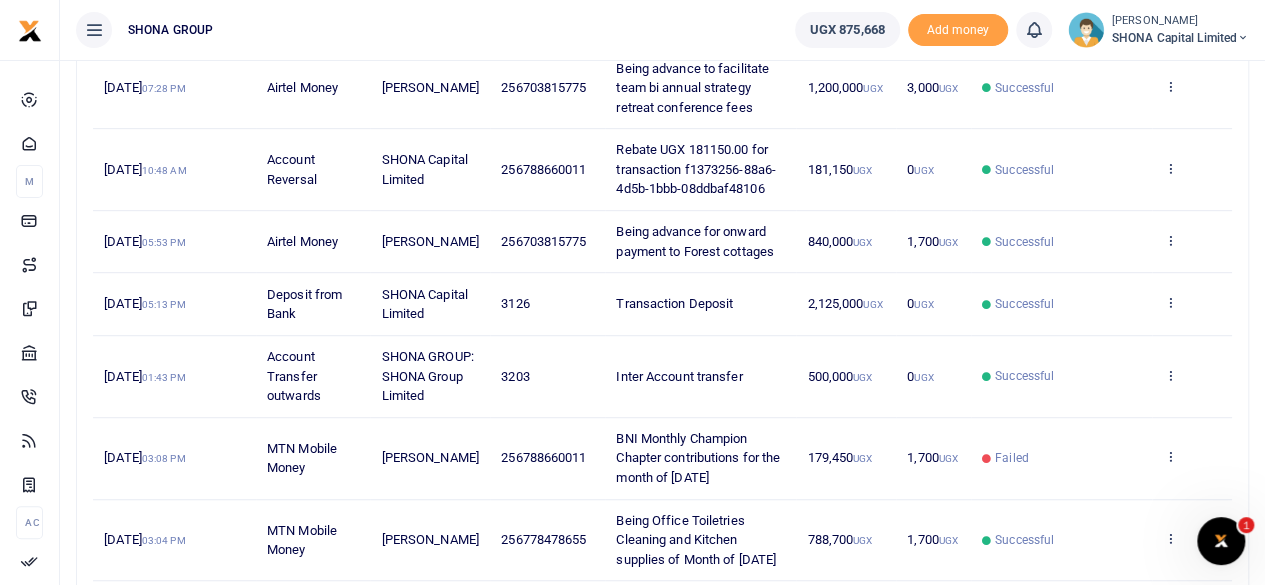 scroll, scrollTop: 416, scrollLeft: 0, axis: vertical 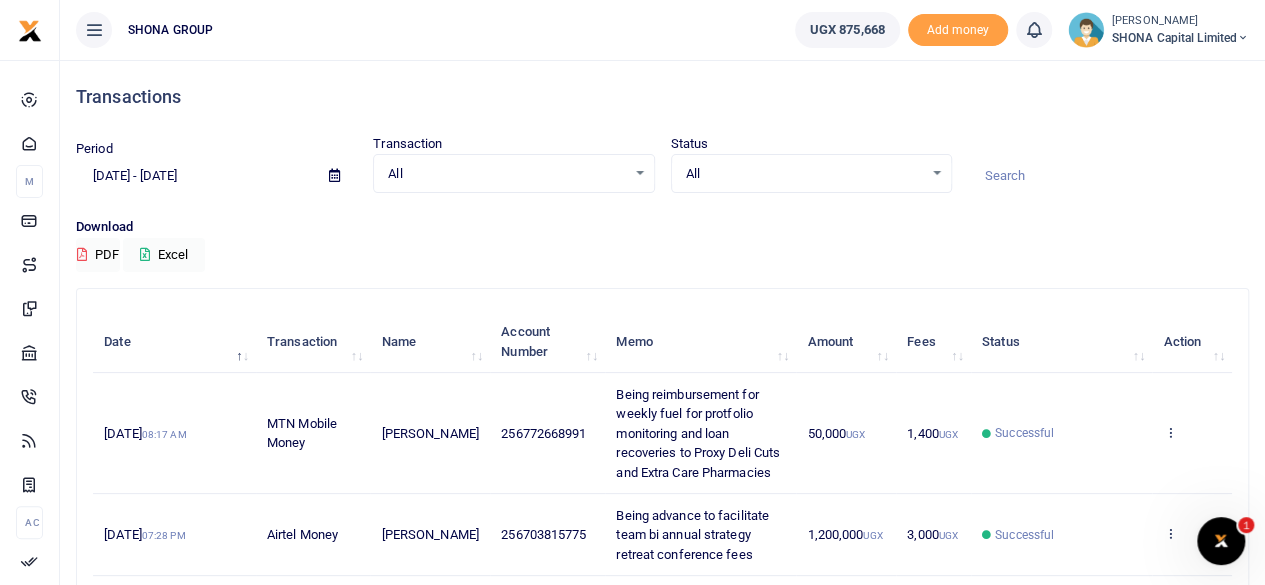 click on "Transactions" at bounding box center (662, 97) 